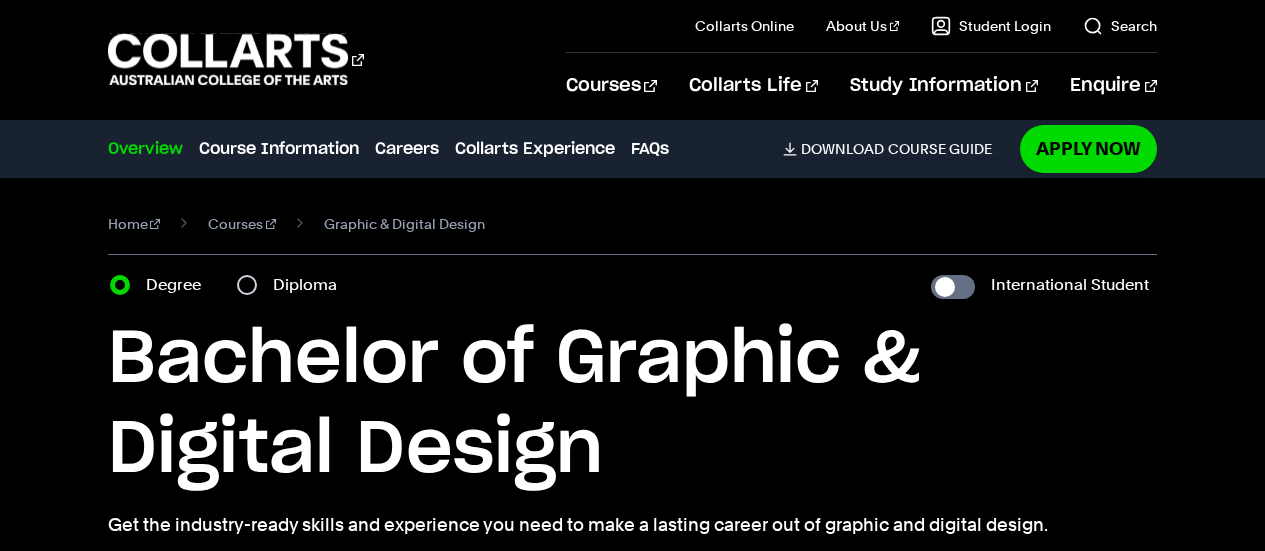 scroll, scrollTop: 0, scrollLeft: 0, axis: both 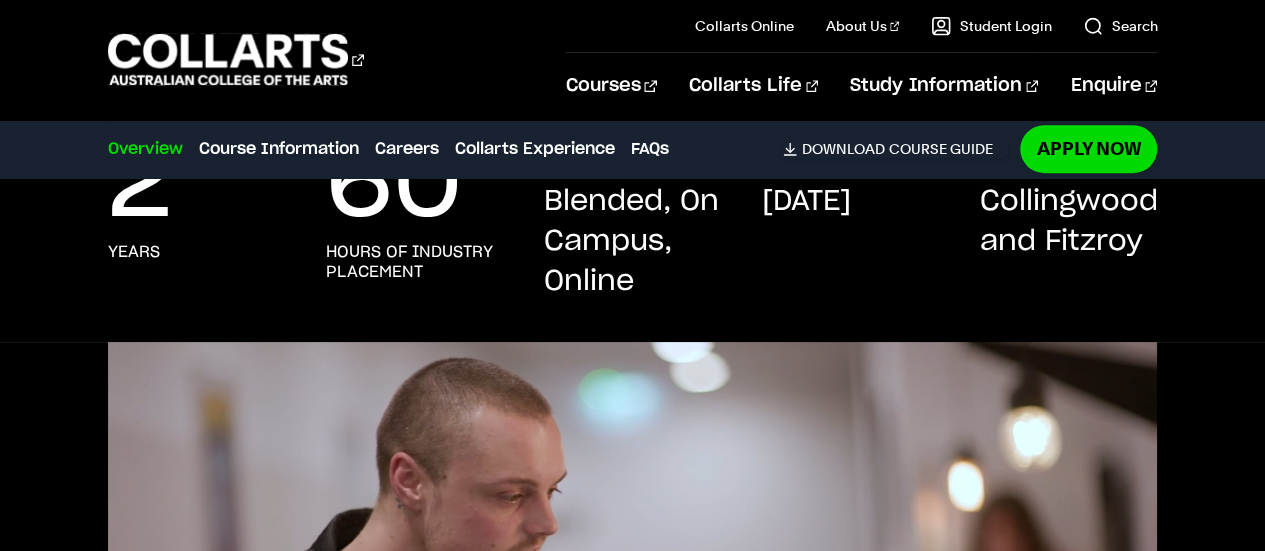 drag, startPoint x: 1211, startPoint y: 58, endPoint x: 1212, endPoint y: 35, distance: 23.021729 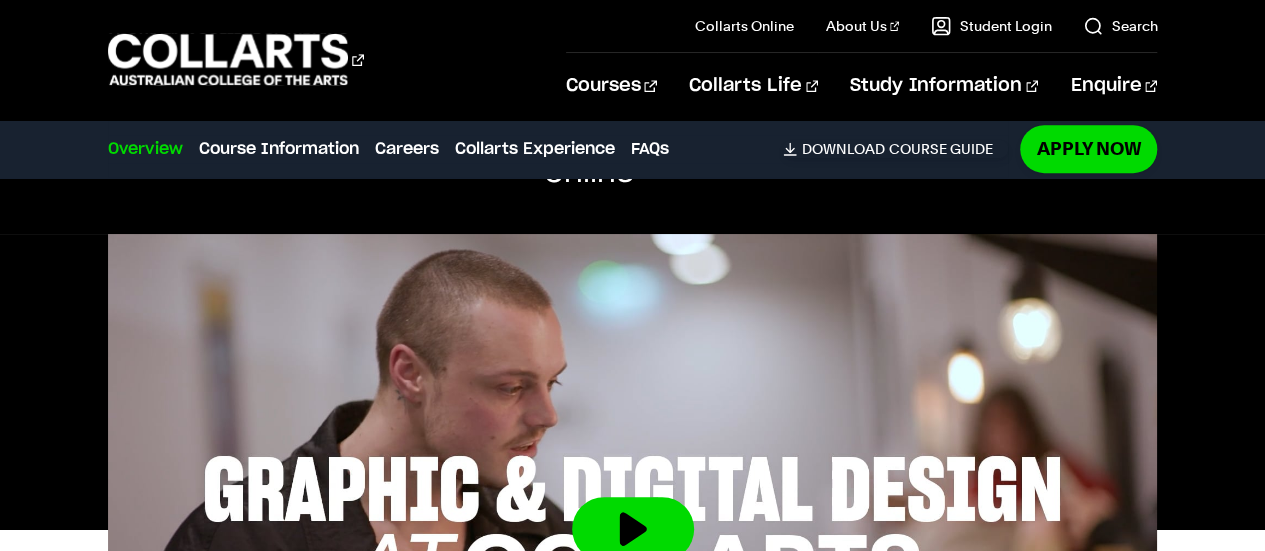 scroll, scrollTop: 0, scrollLeft: 0, axis: both 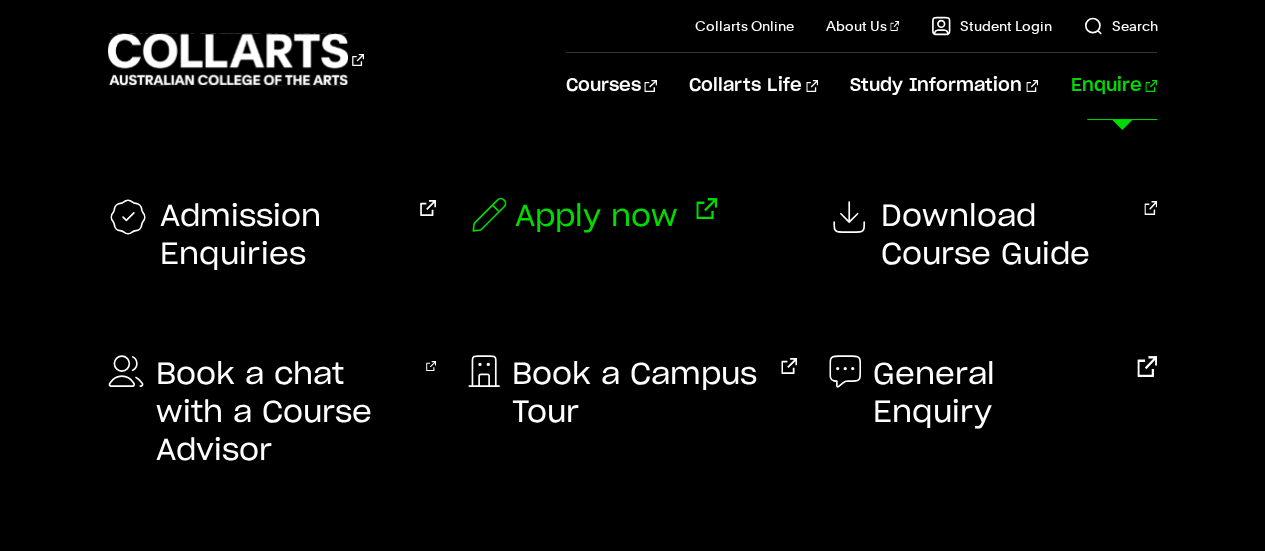 click on "Apply now" at bounding box center [596, 217] 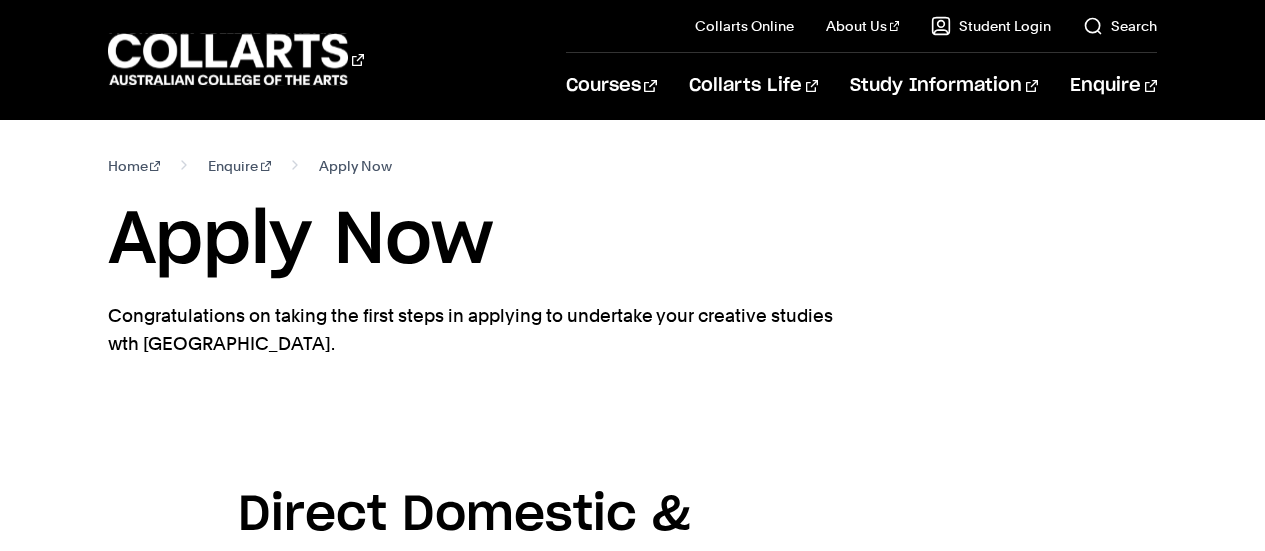 scroll, scrollTop: 0, scrollLeft: 0, axis: both 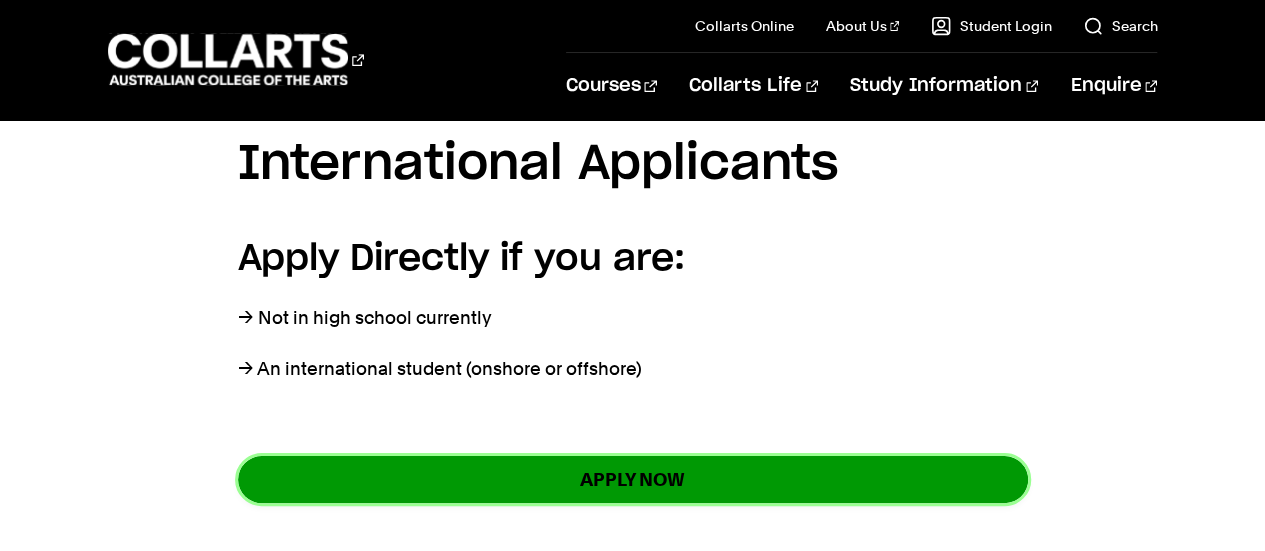 click on "APPLY NOW" at bounding box center [633, 479] 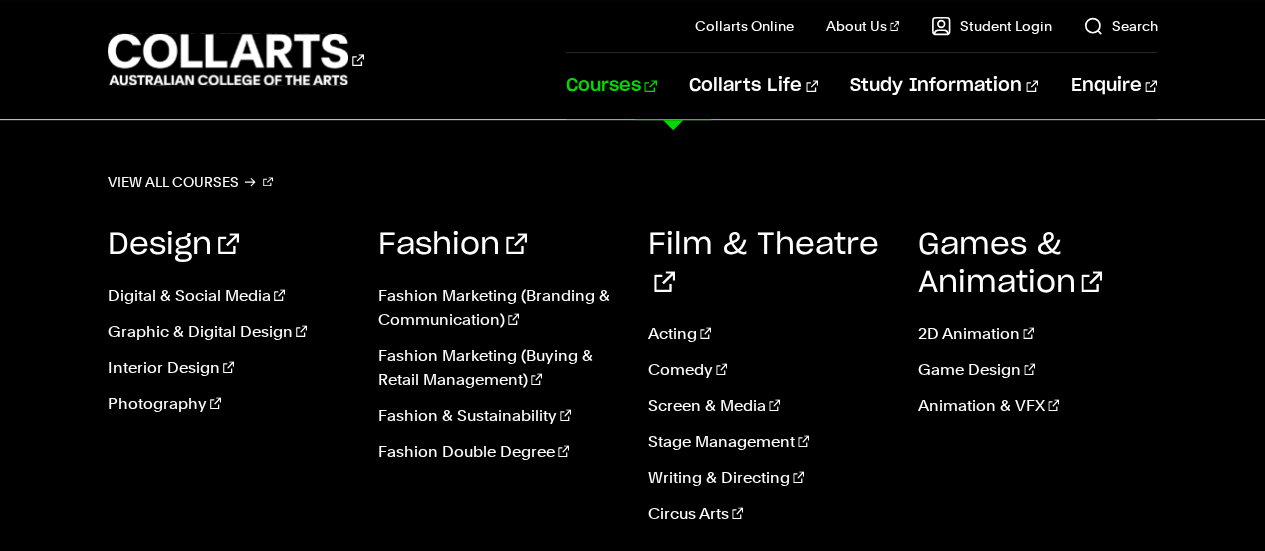 click on "Courses" at bounding box center (611, 86) 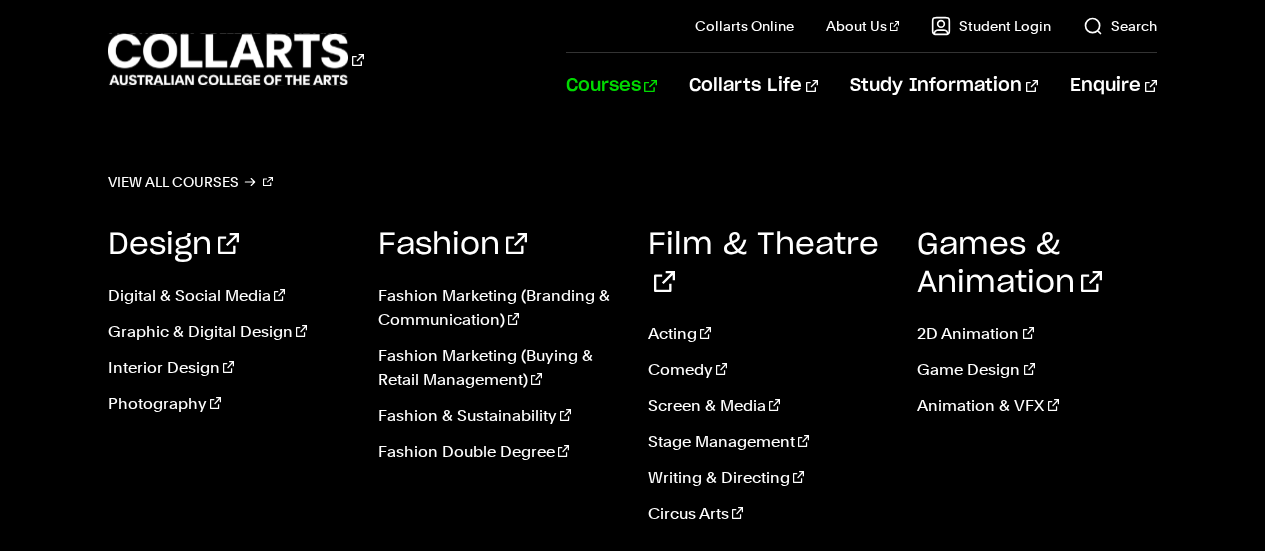 scroll, scrollTop: 0, scrollLeft: 0, axis: both 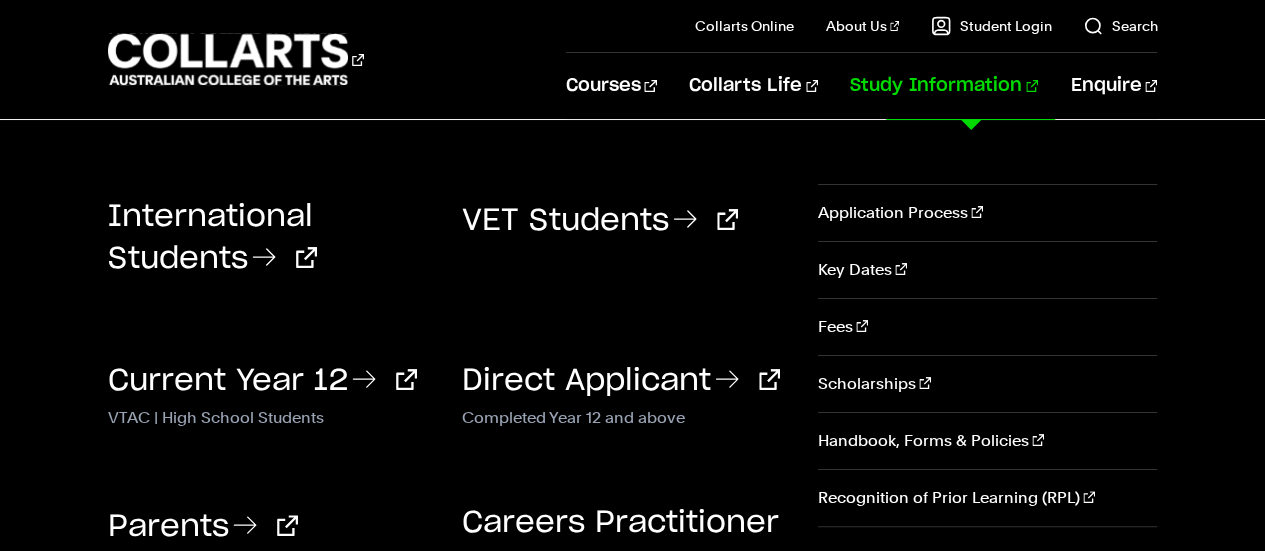 click on "Study Information" at bounding box center [944, 86] 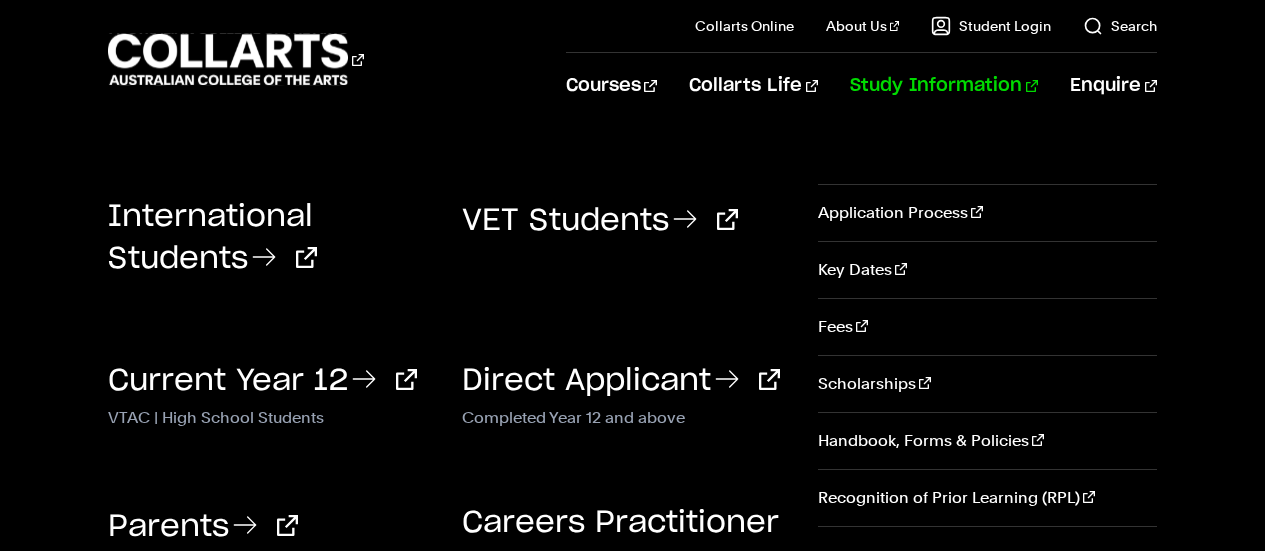 scroll, scrollTop: 0, scrollLeft: 0, axis: both 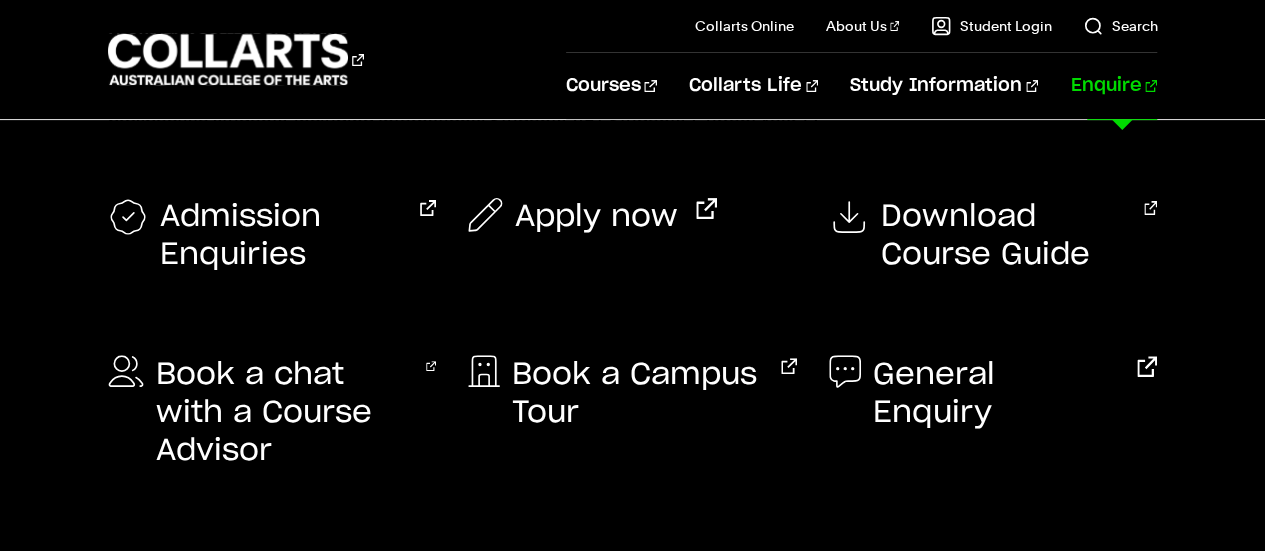 click on "Enquire" at bounding box center [1113, 86] 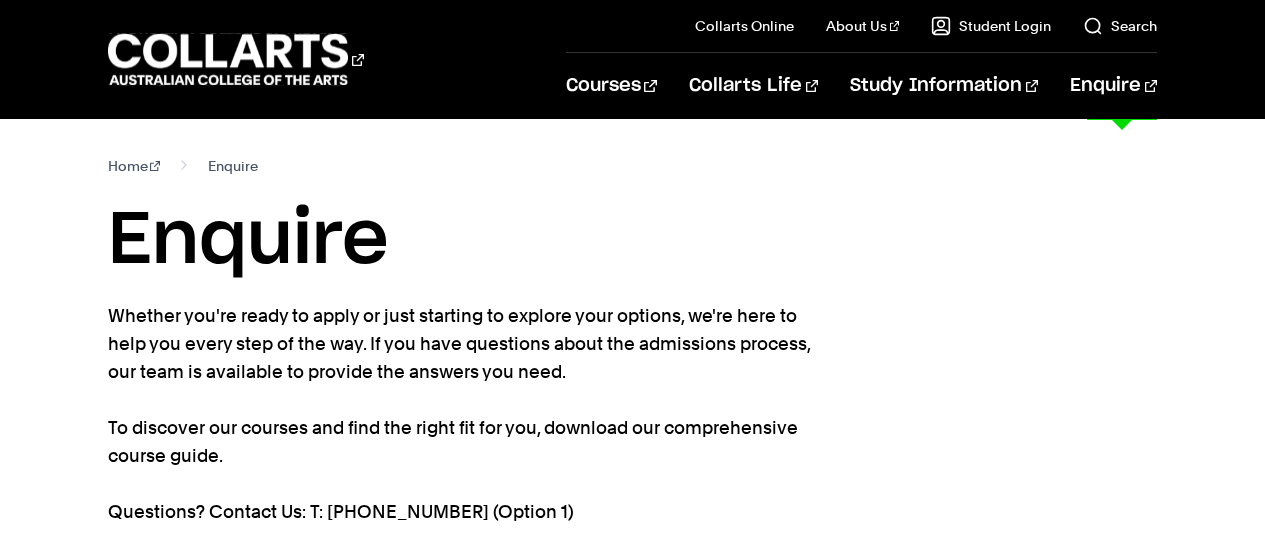 scroll, scrollTop: 0, scrollLeft: 0, axis: both 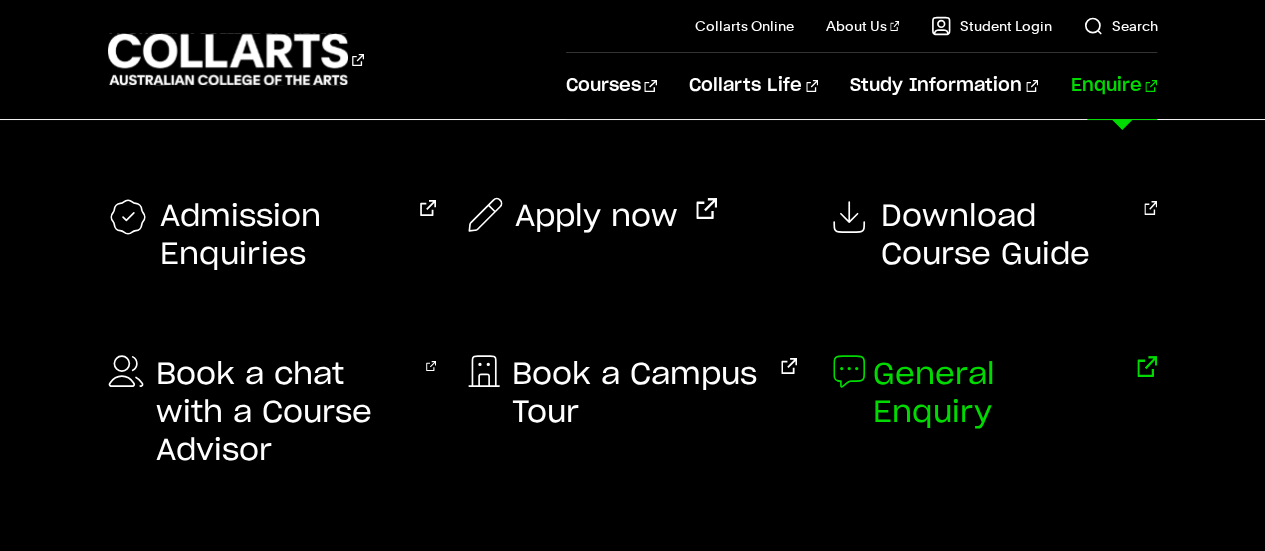 click on "General Enquiry" at bounding box center [996, 394] 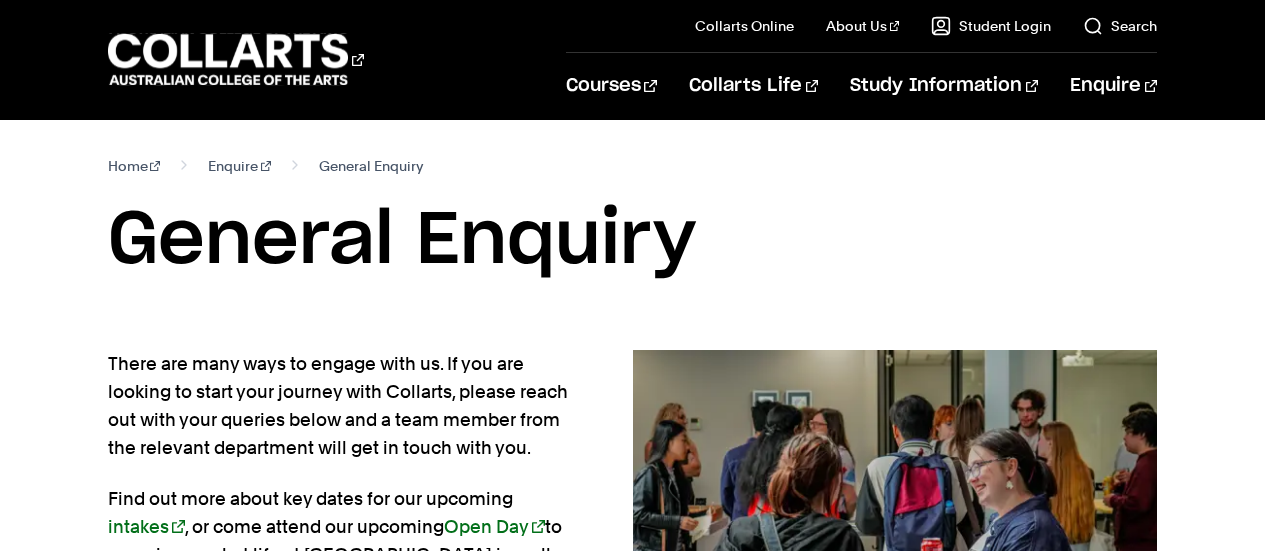 scroll, scrollTop: 0, scrollLeft: 0, axis: both 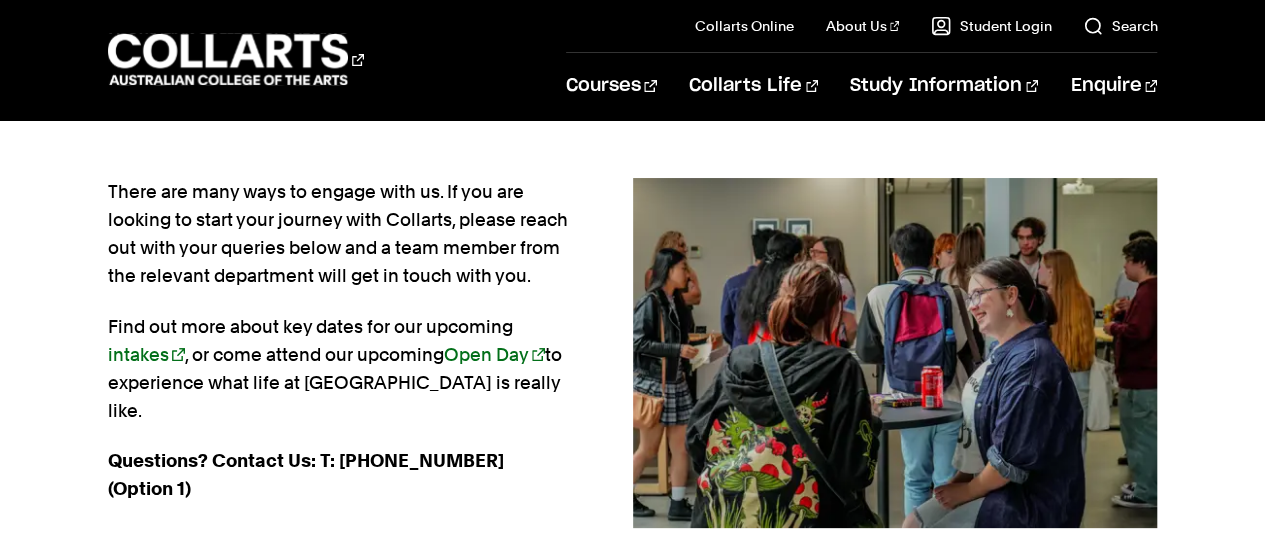 drag, startPoint x: 1272, startPoint y: 79, endPoint x: 1278, endPoint y: 110, distance: 31.575306 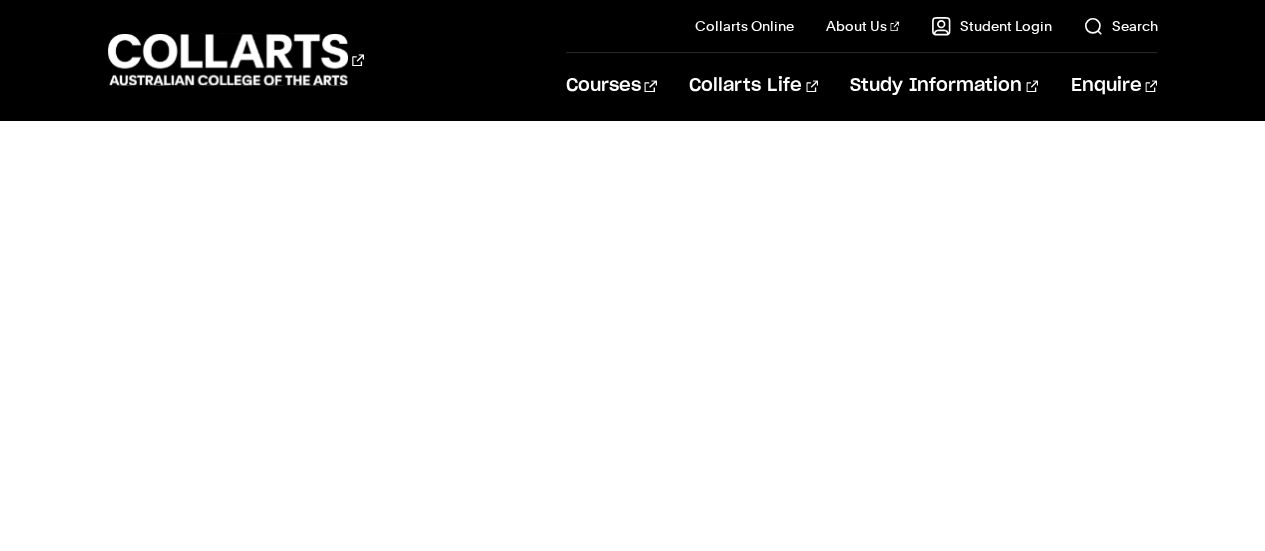 scroll, scrollTop: 942, scrollLeft: 0, axis: vertical 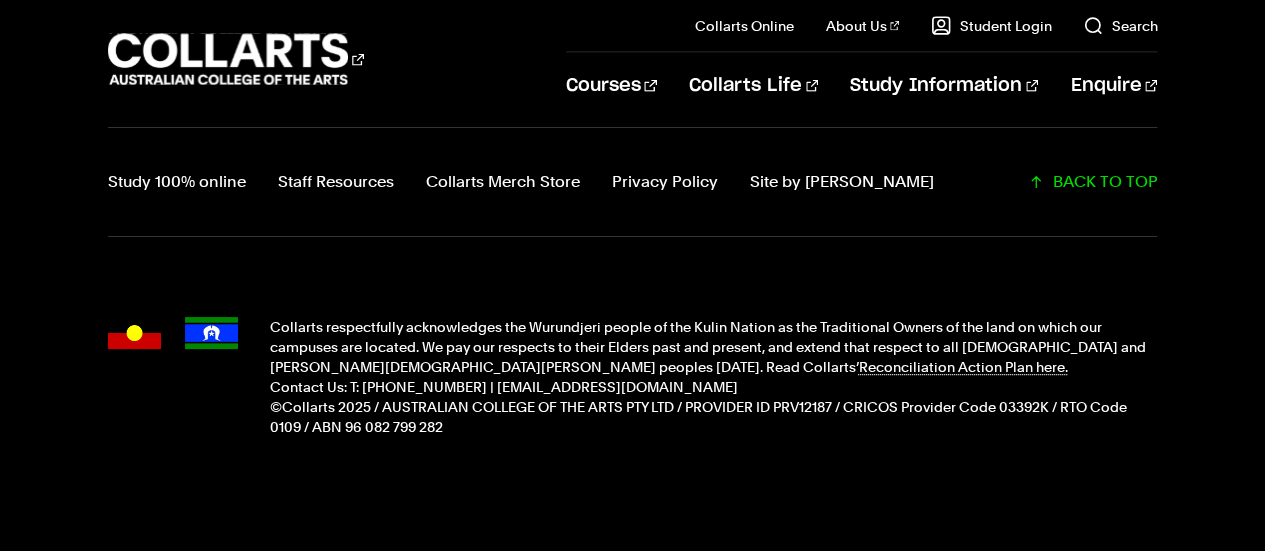 click on "Collarts Newsletter
Sign Up
CONNECT WITH US
Study 100% online
Staff Resources
Collarts Merch Store
Privacy Policy
Site by Calico" at bounding box center (632, 231) 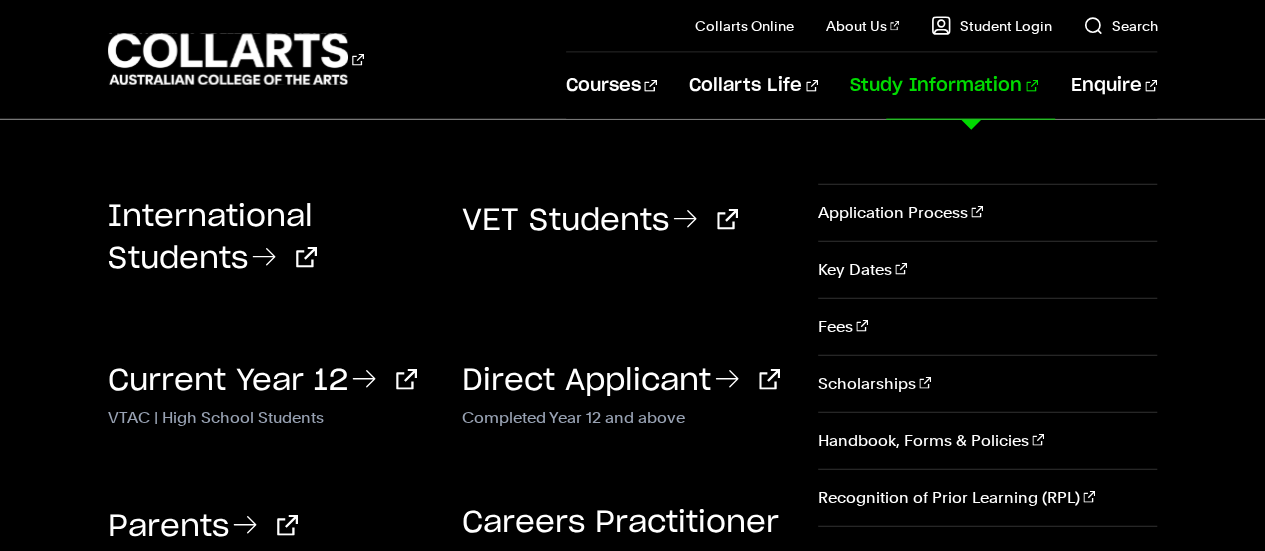 click on "Study Information" at bounding box center [944, 86] 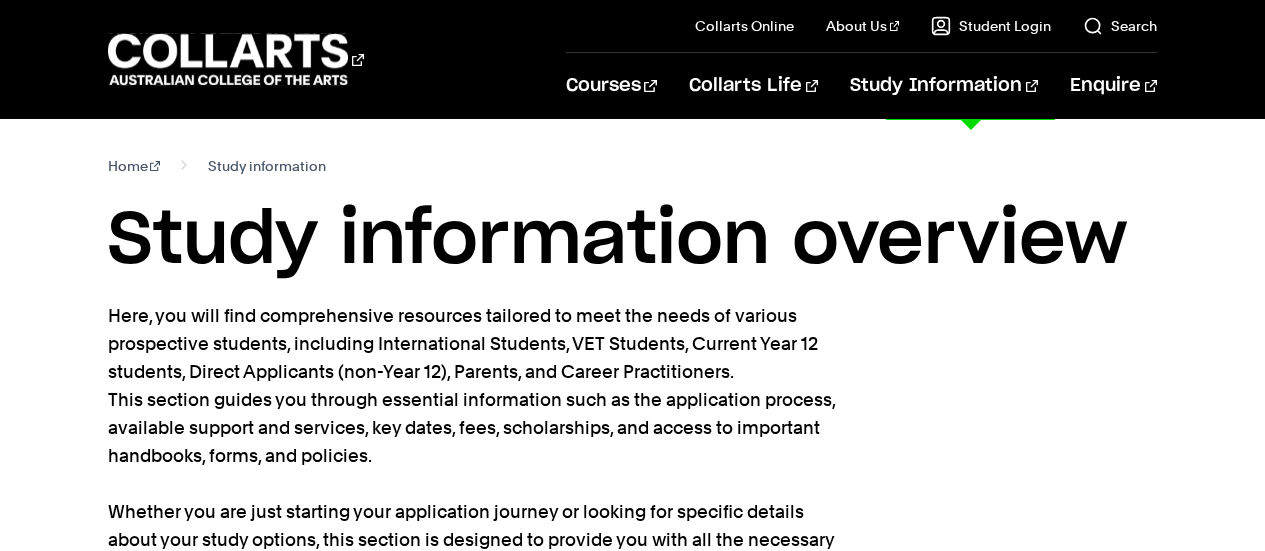 scroll, scrollTop: 0, scrollLeft: 0, axis: both 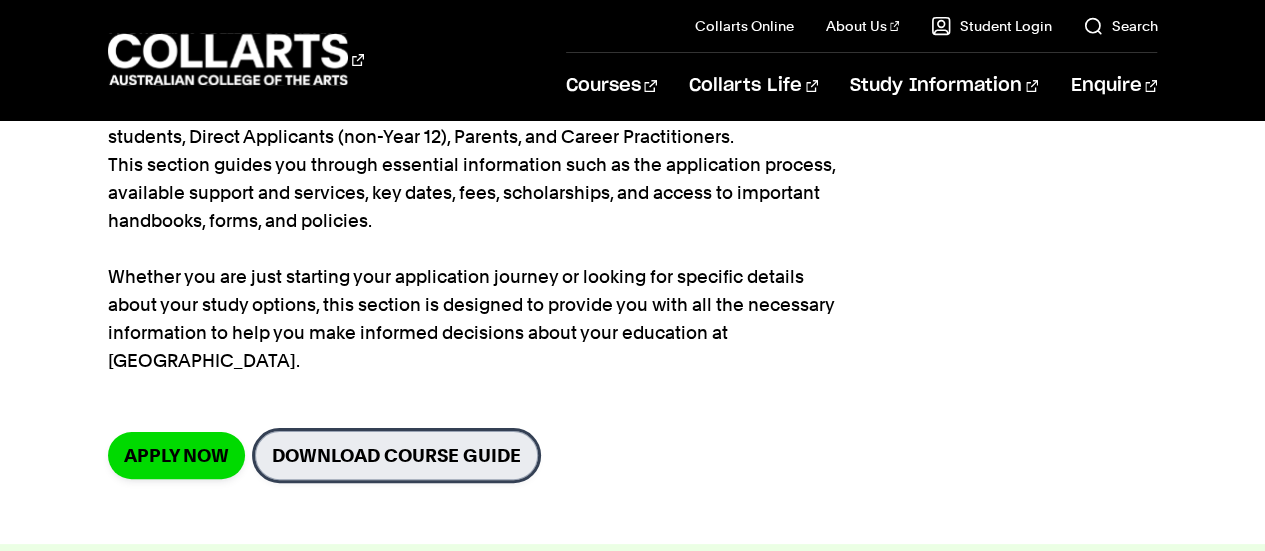 click on "Download Course Guide" at bounding box center (396, 455) 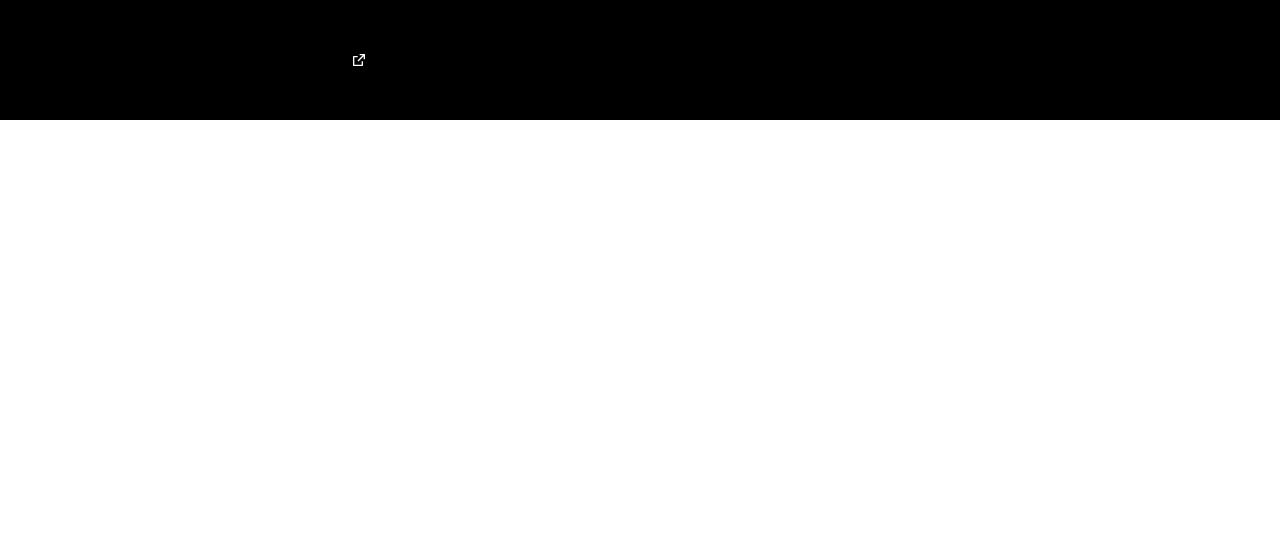scroll, scrollTop: 0, scrollLeft: 0, axis: both 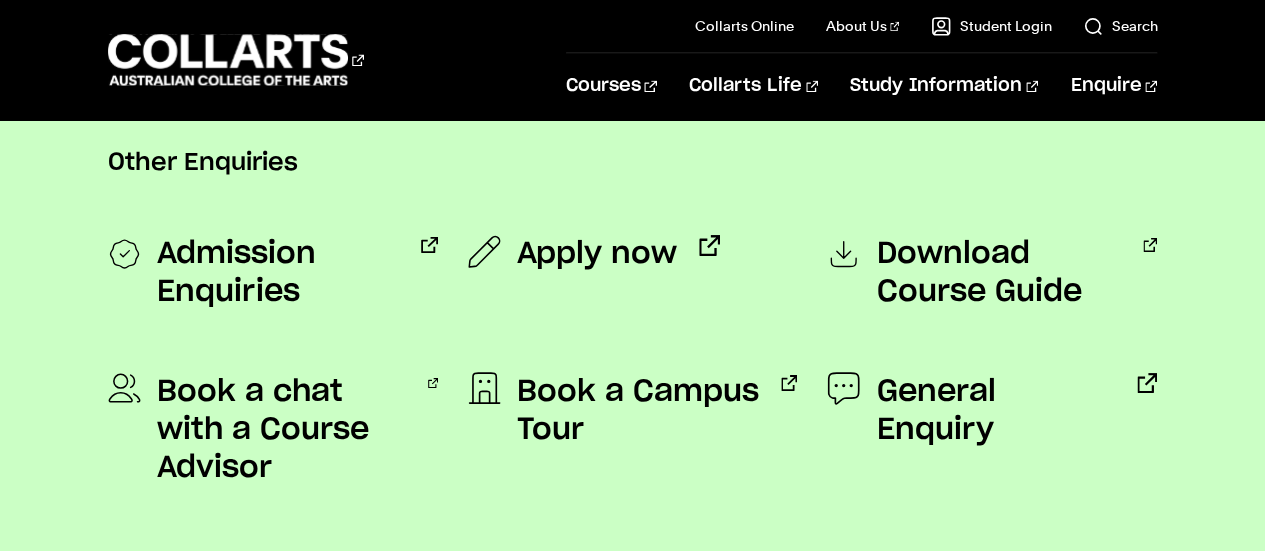 drag, startPoint x: 1279, startPoint y: 87, endPoint x: 1279, endPoint y: 381, distance: 294 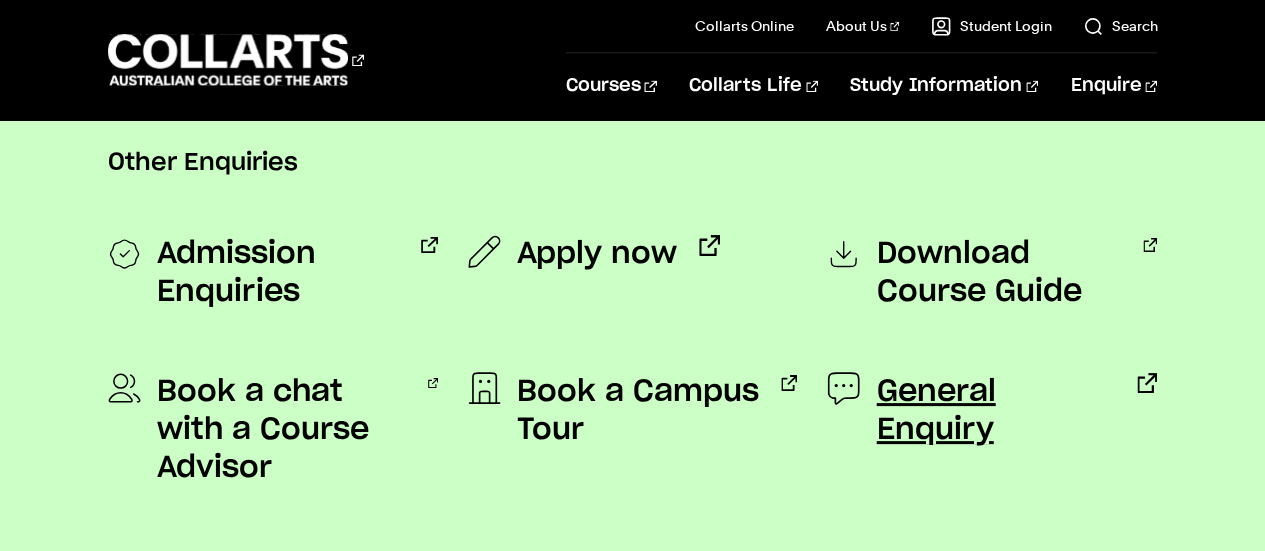 scroll, scrollTop: 1612, scrollLeft: 0, axis: vertical 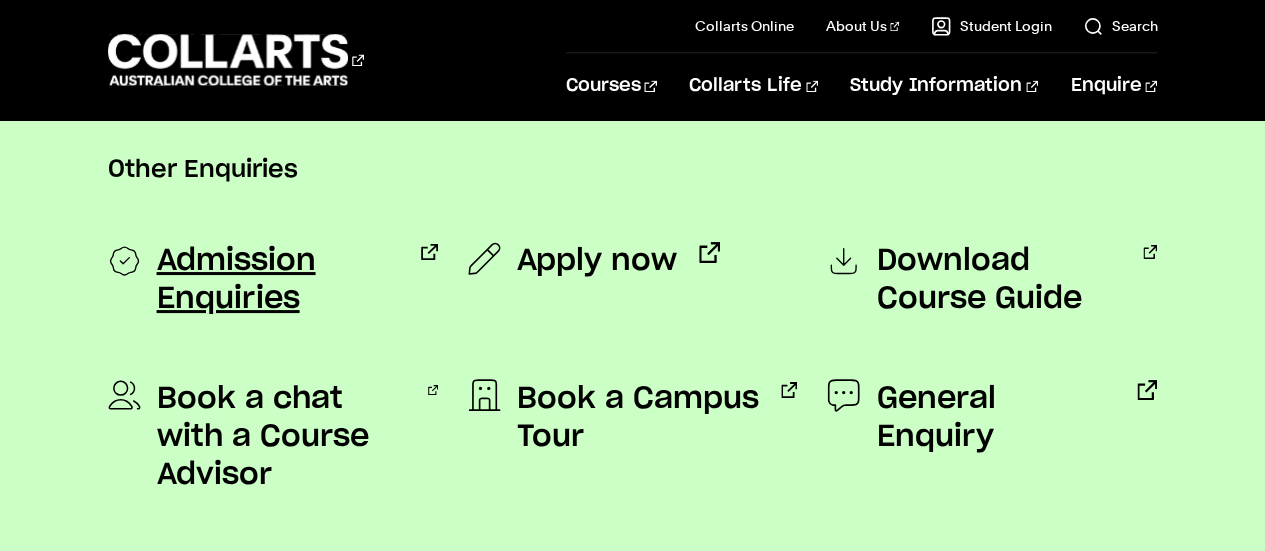click on "Admission Enquiries" at bounding box center [278, 280] 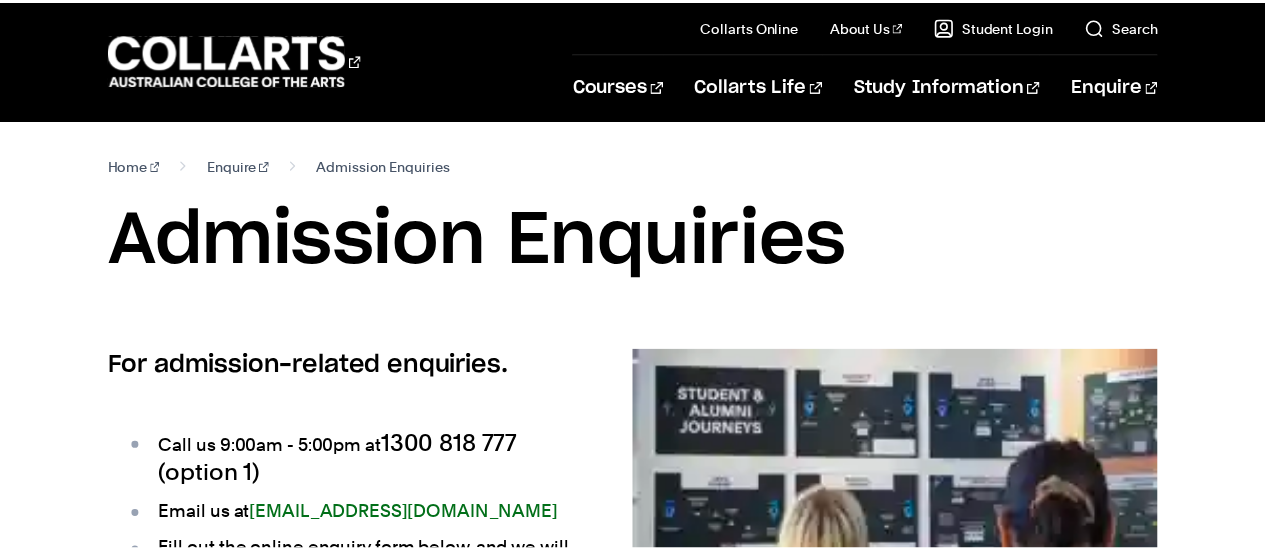 scroll, scrollTop: 0, scrollLeft: 0, axis: both 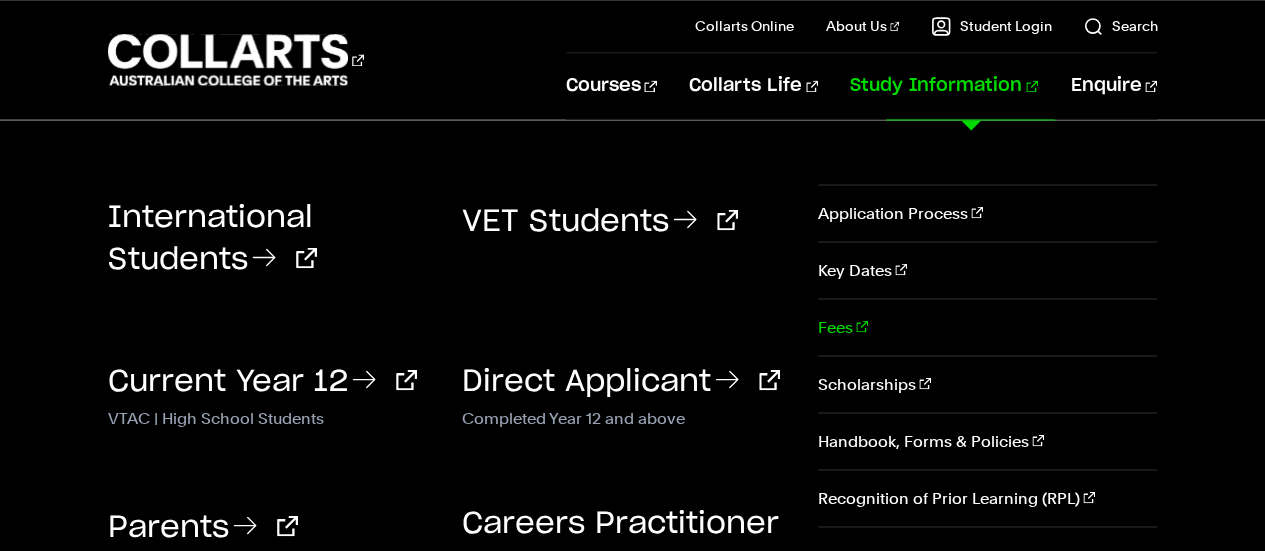 click on "Fees" at bounding box center [987, 327] 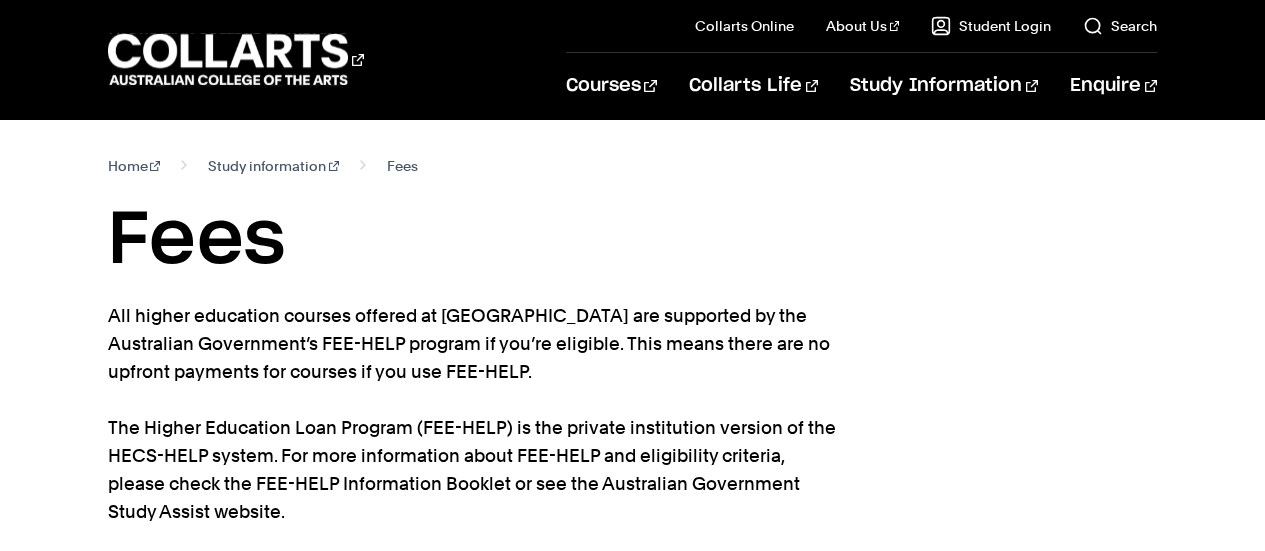 scroll, scrollTop: 0, scrollLeft: 0, axis: both 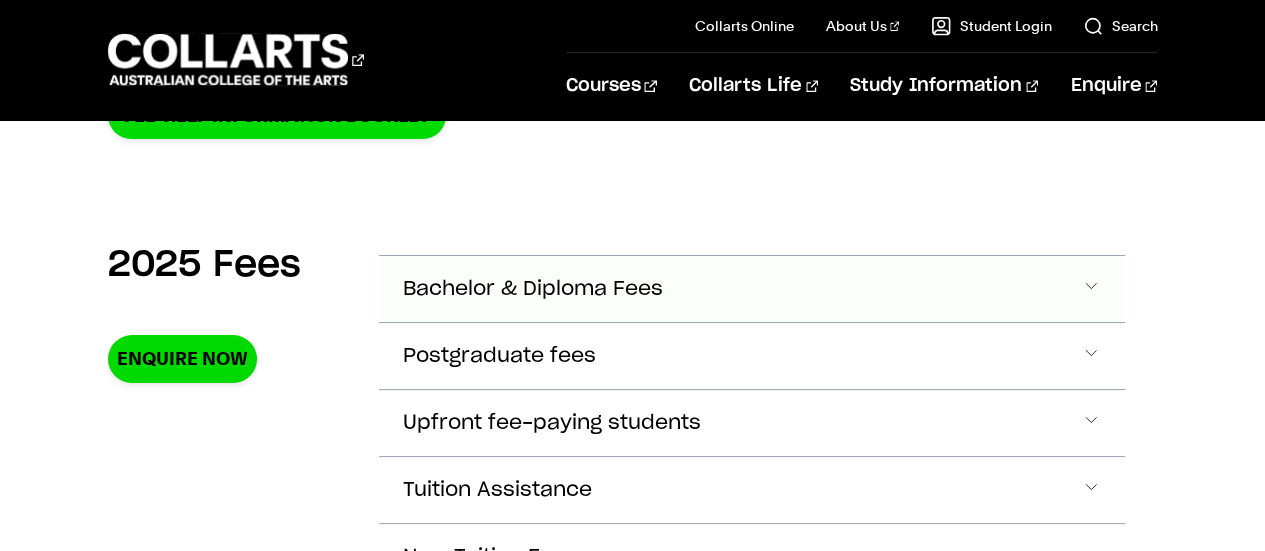 click on "Bachelor & Diploma Fees" at bounding box center (533, 289) 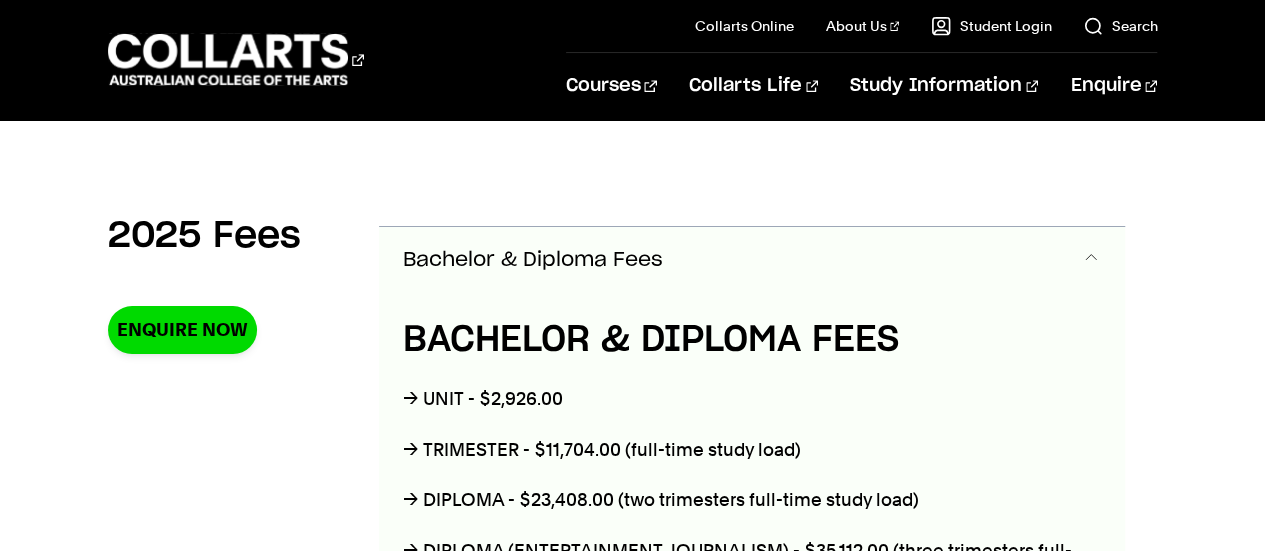 scroll, scrollTop: 706, scrollLeft: 0, axis: vertical 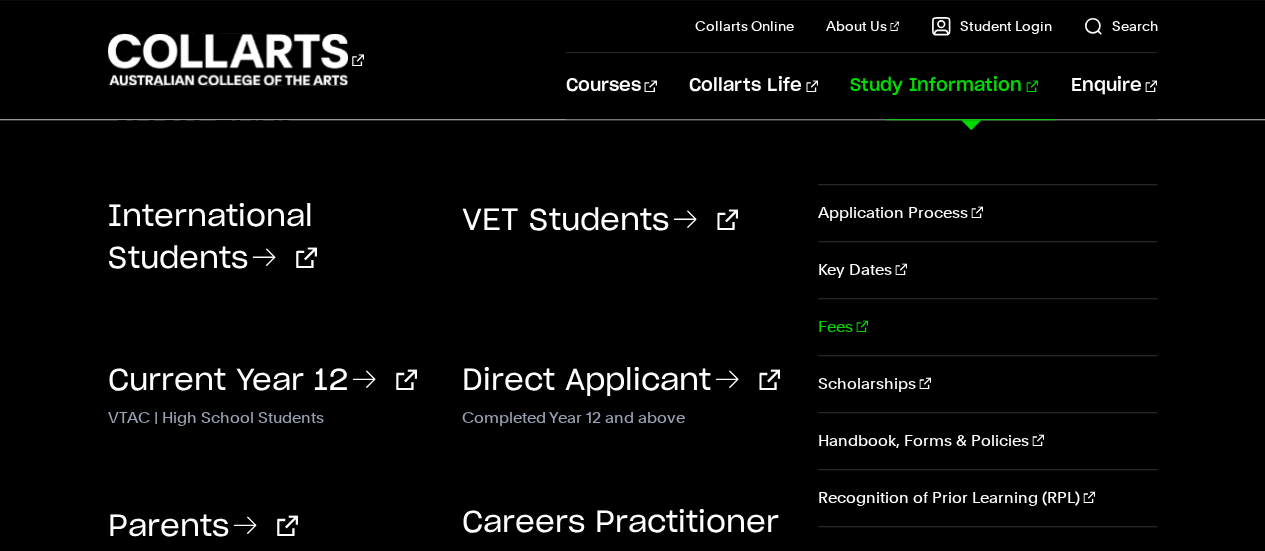 click on "Fees" at bounding box center [987, 327] 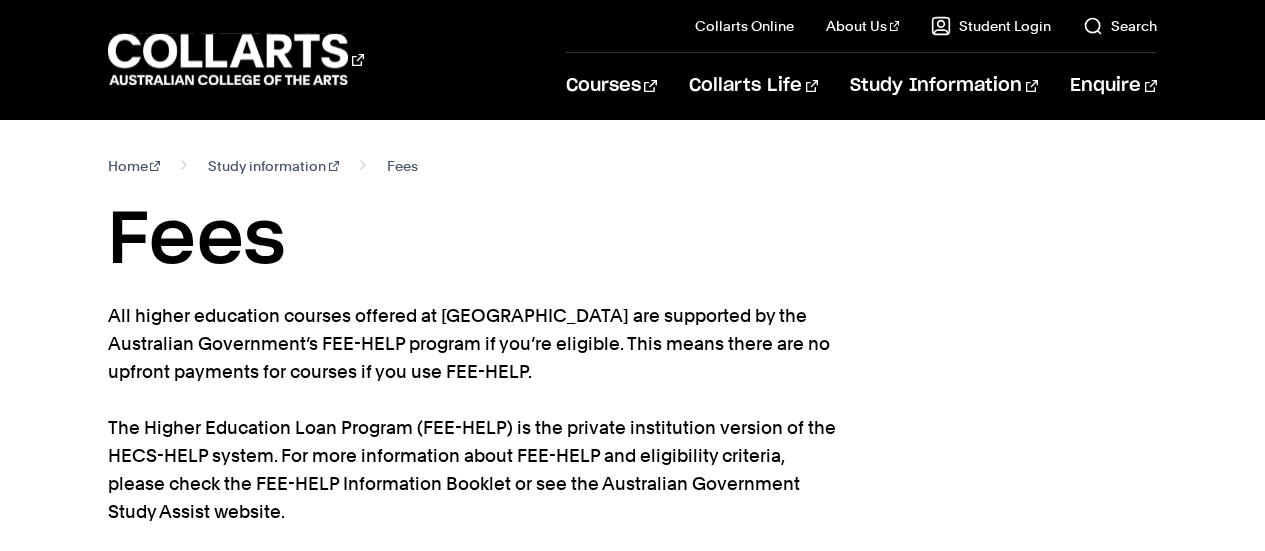 scroll, scrollTop: 0, scrollLeft: 0, axis: both 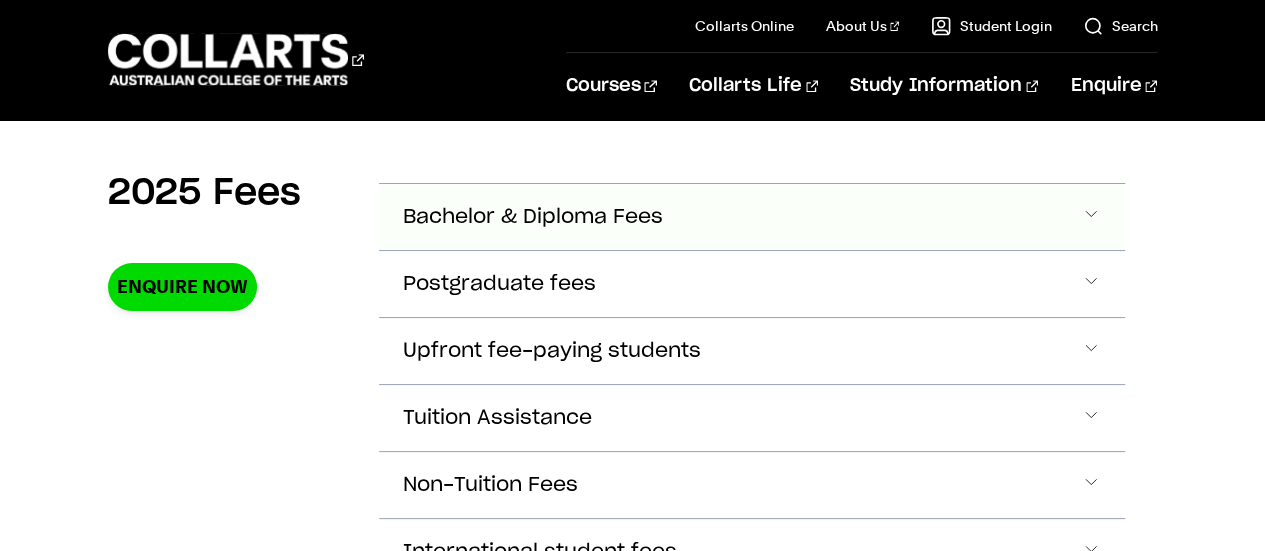 click on "Bachelor & Diploma Fees" at bounding box center [752, 217] 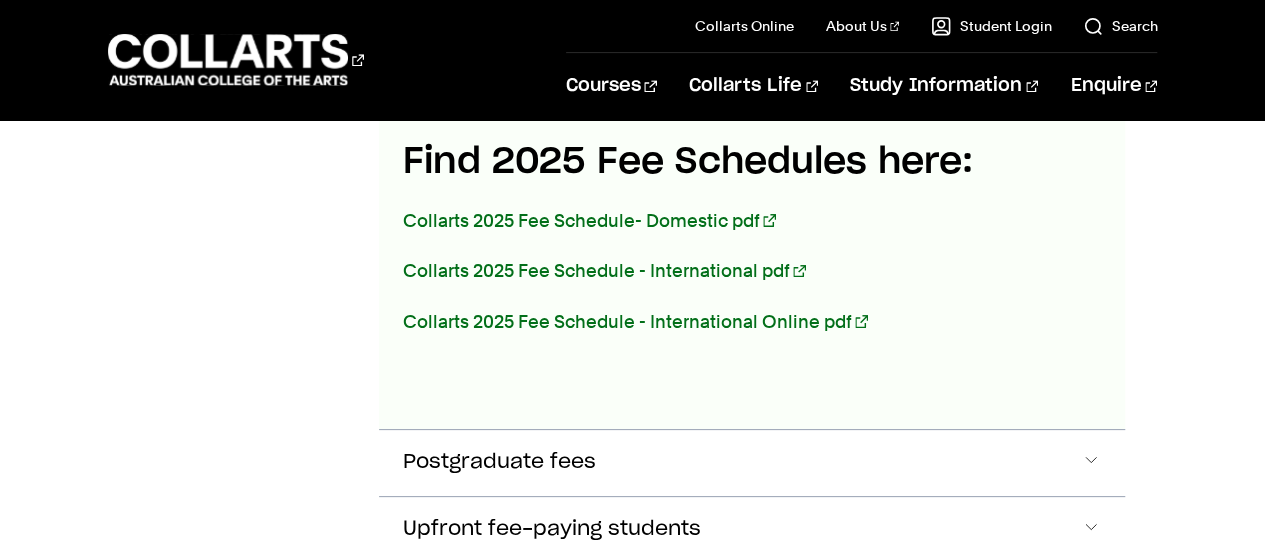 scroll, scrollTop: 1247, scrollLeft: 0, axis: vertical 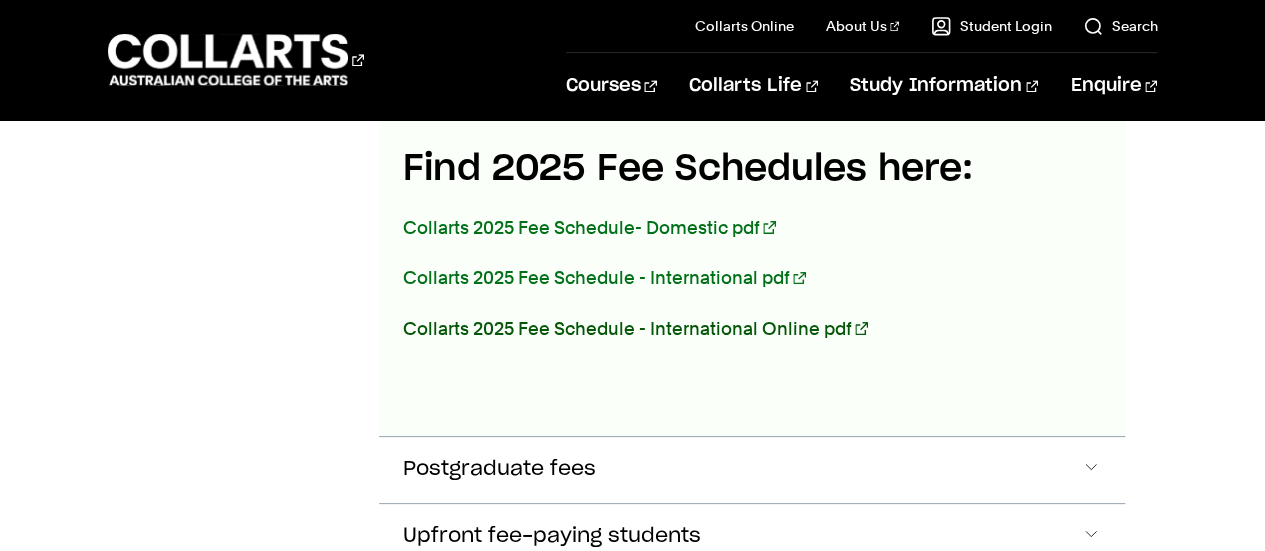 click on "Collarts 2025 Fee Schedule - International Online pdf" at bounding box center (635, 328) 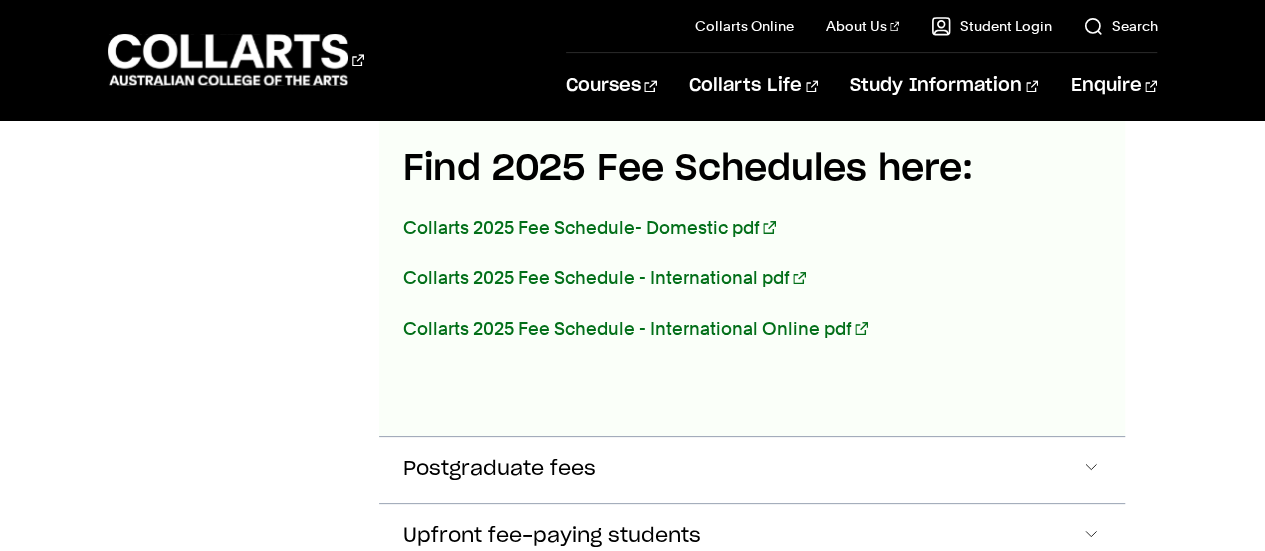 scroll, scrollTop: 0, scrollLeft: 0, axis: both 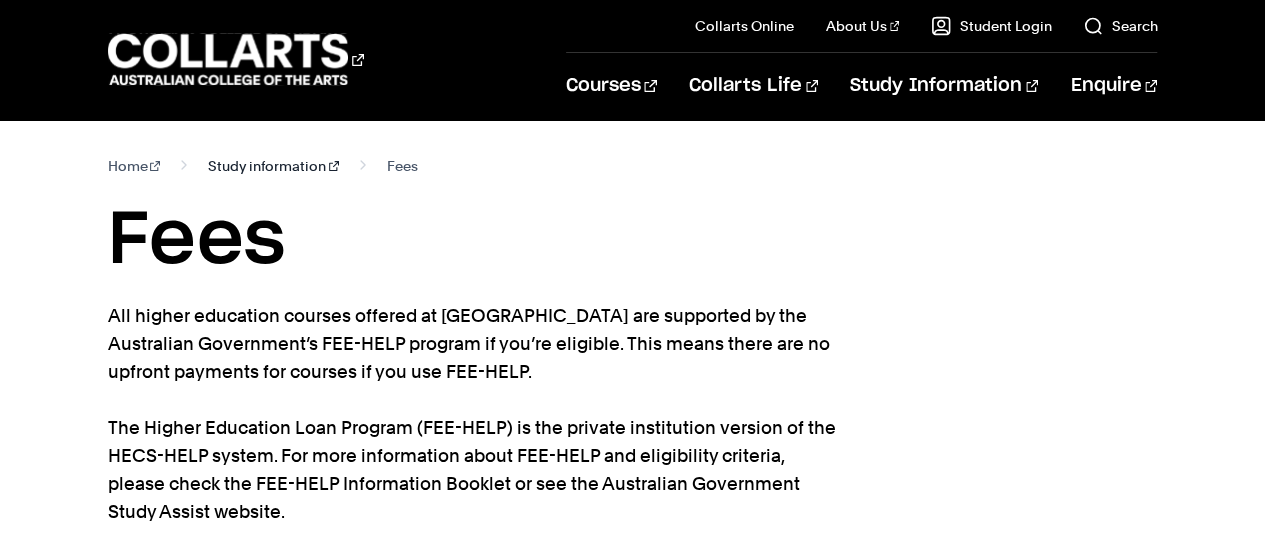 click on "Study information" at bounding box center (273, 166) 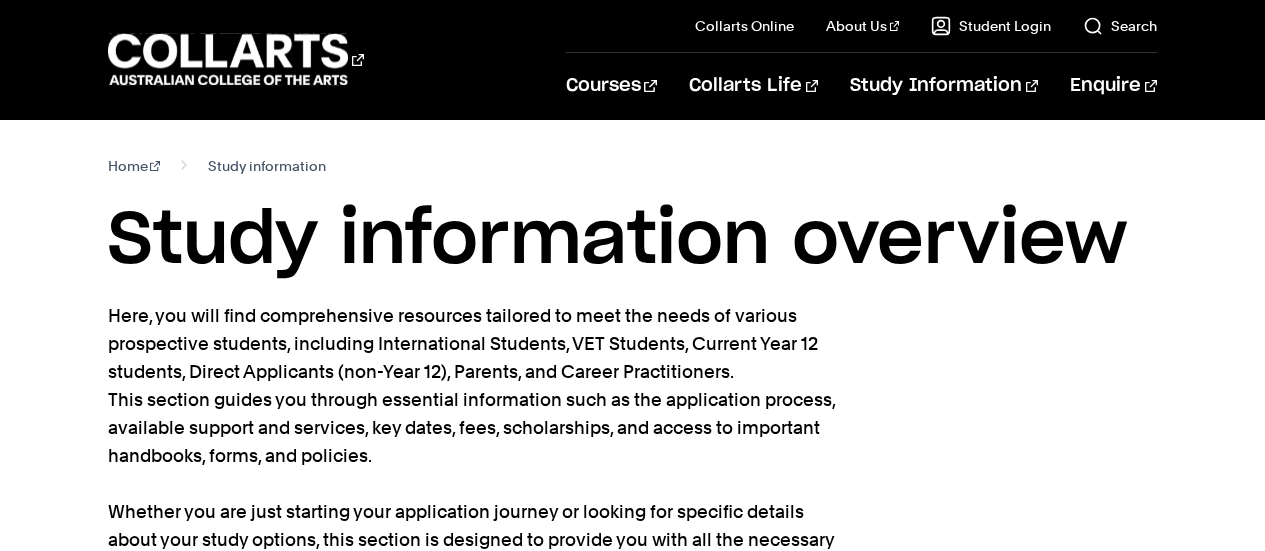 scroll, scrollTop: 0, scrollLeft: 0, axis: both 